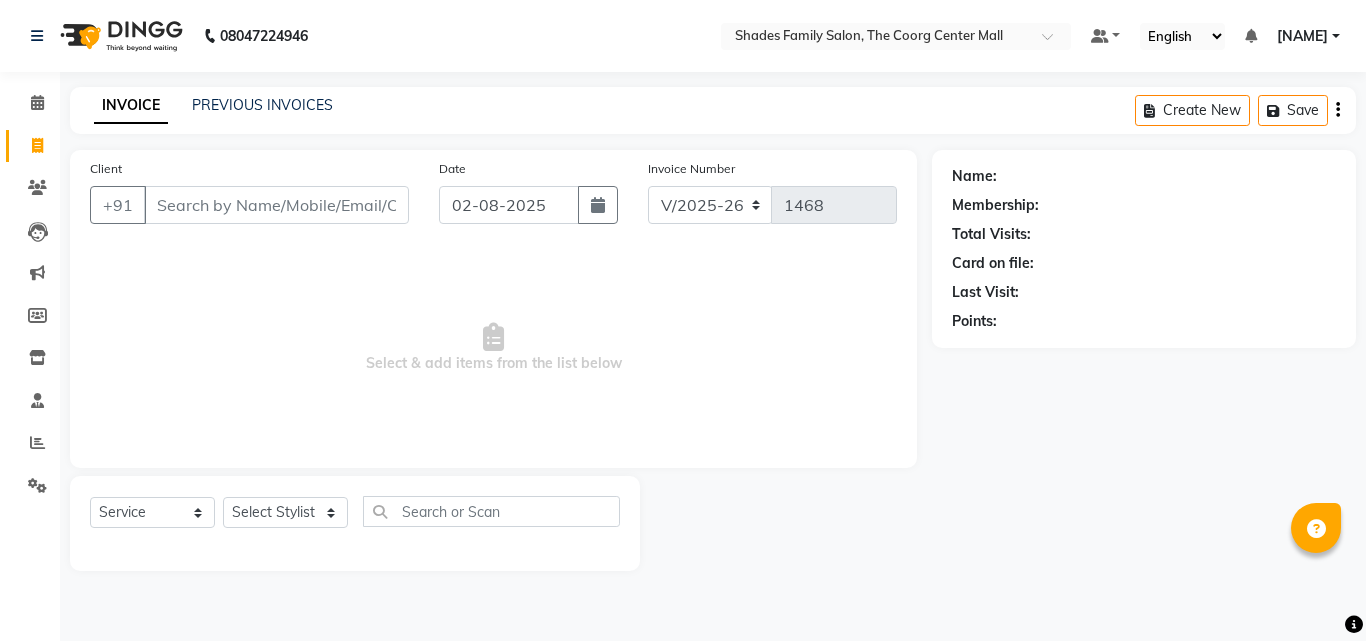 select on "7447" 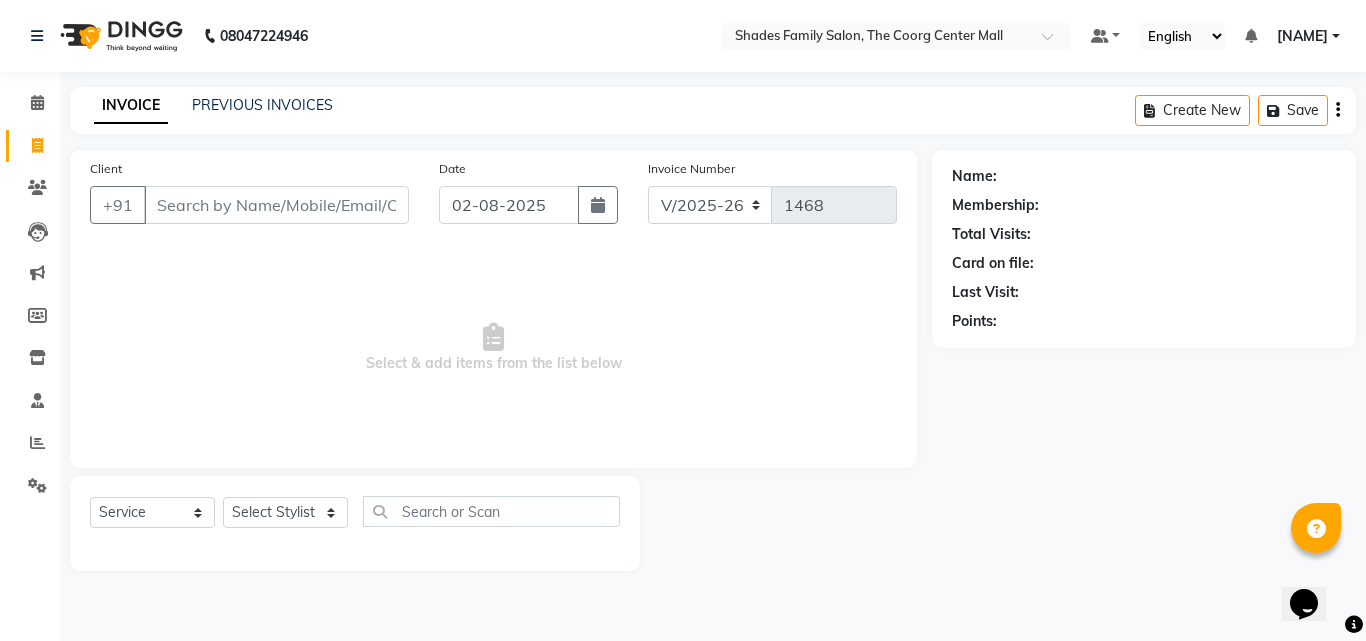scroll, scrollTop: 0, scrollLeft: 0, axis: both 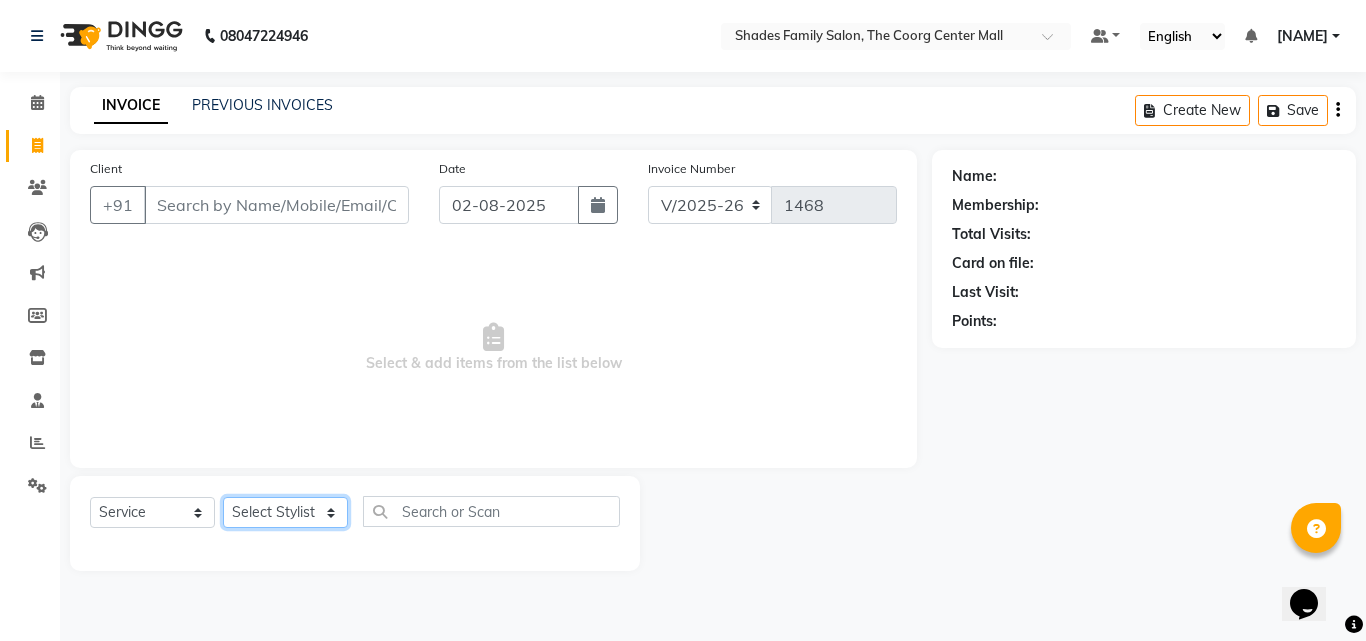 click on "Select Stylist [FIRST] [FIRST] [FIRST] [FIRST] [FIRST]" 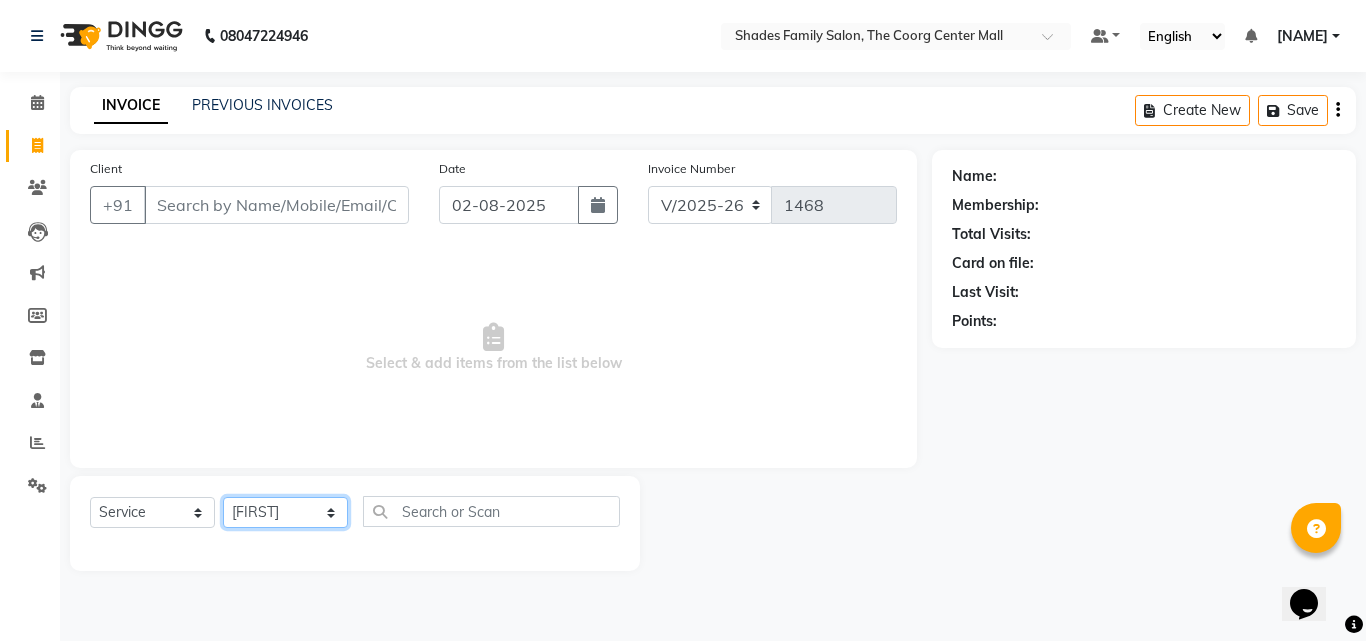 click on "Select Stylist [FIRST] [FIRST] [FIRST] [FIRST] [FIRST]" 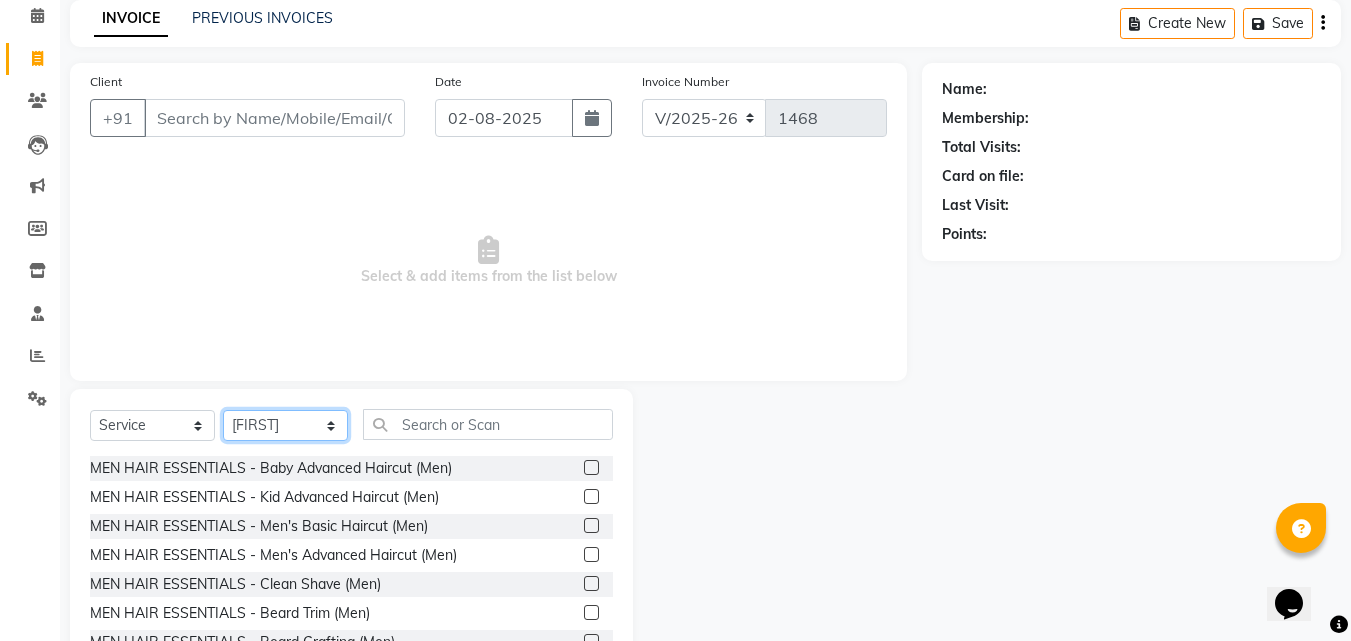 scroll, scrollTop: 160, scrollLeft: 0, axis: vertical 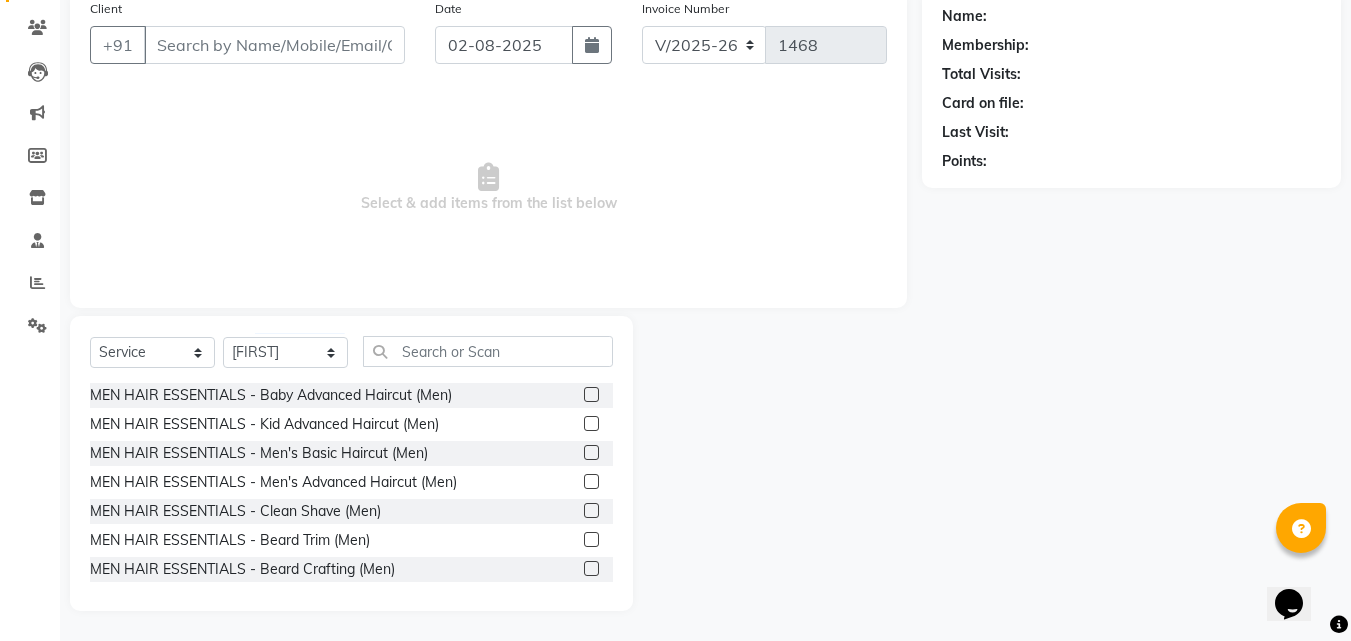 click 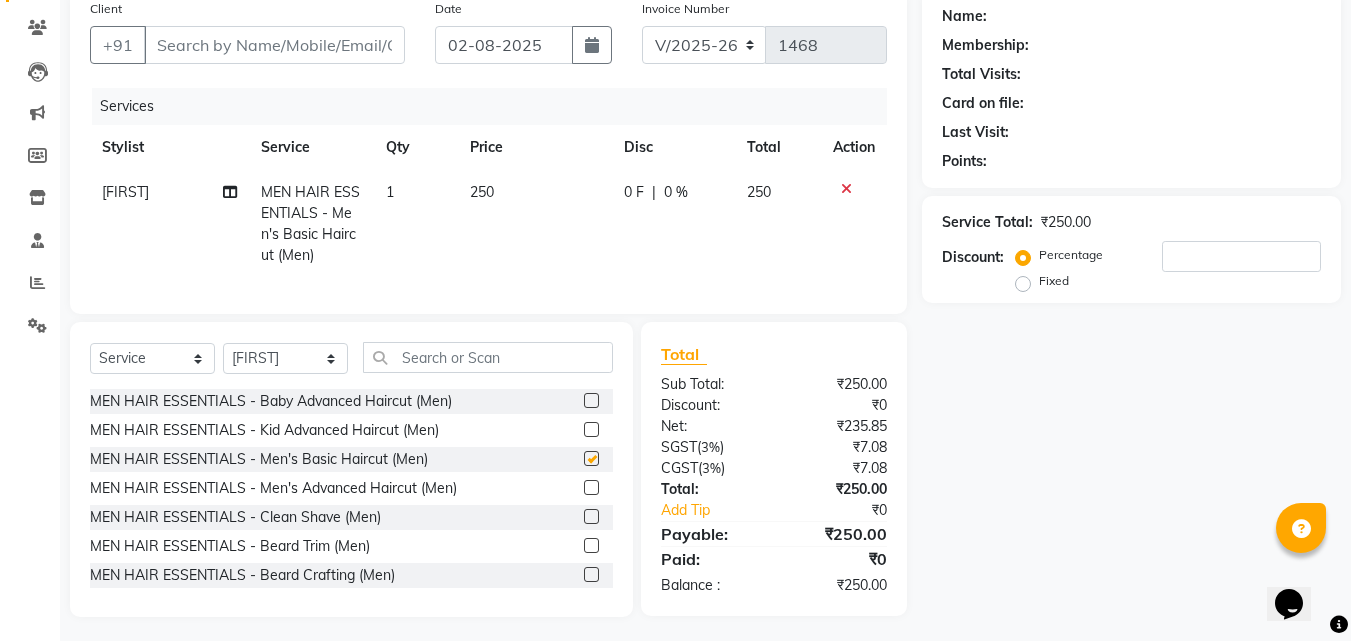 checkbox on "false" 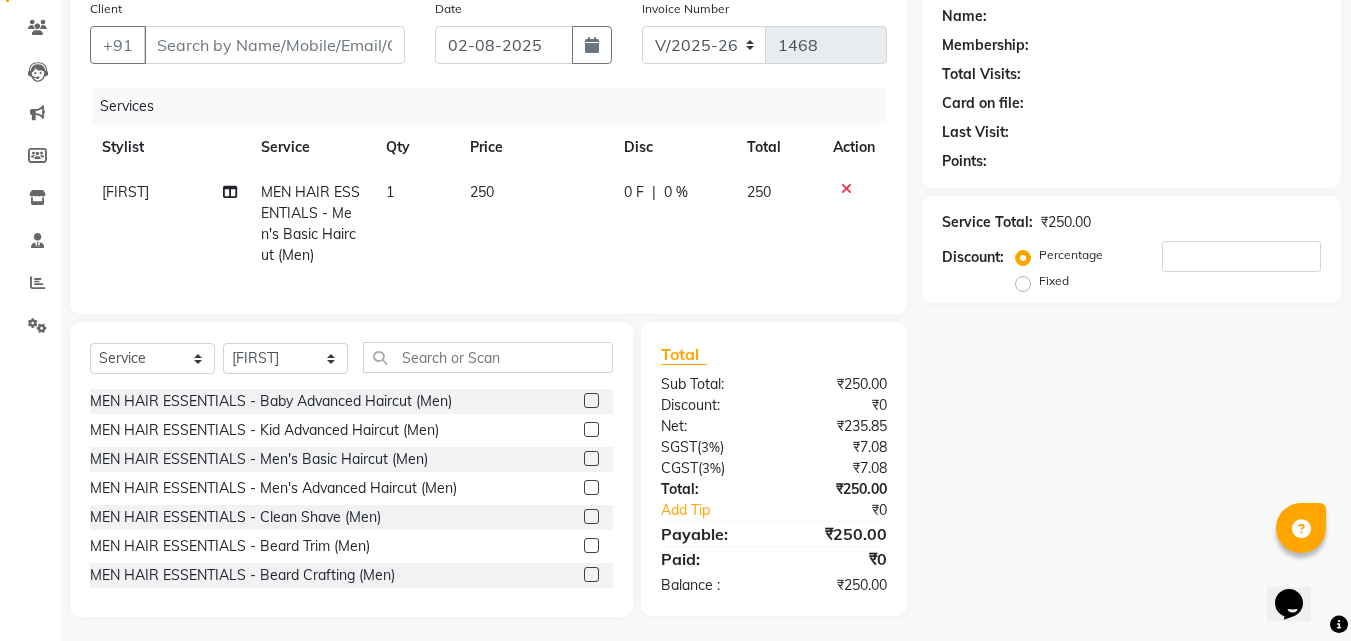 click on "250" 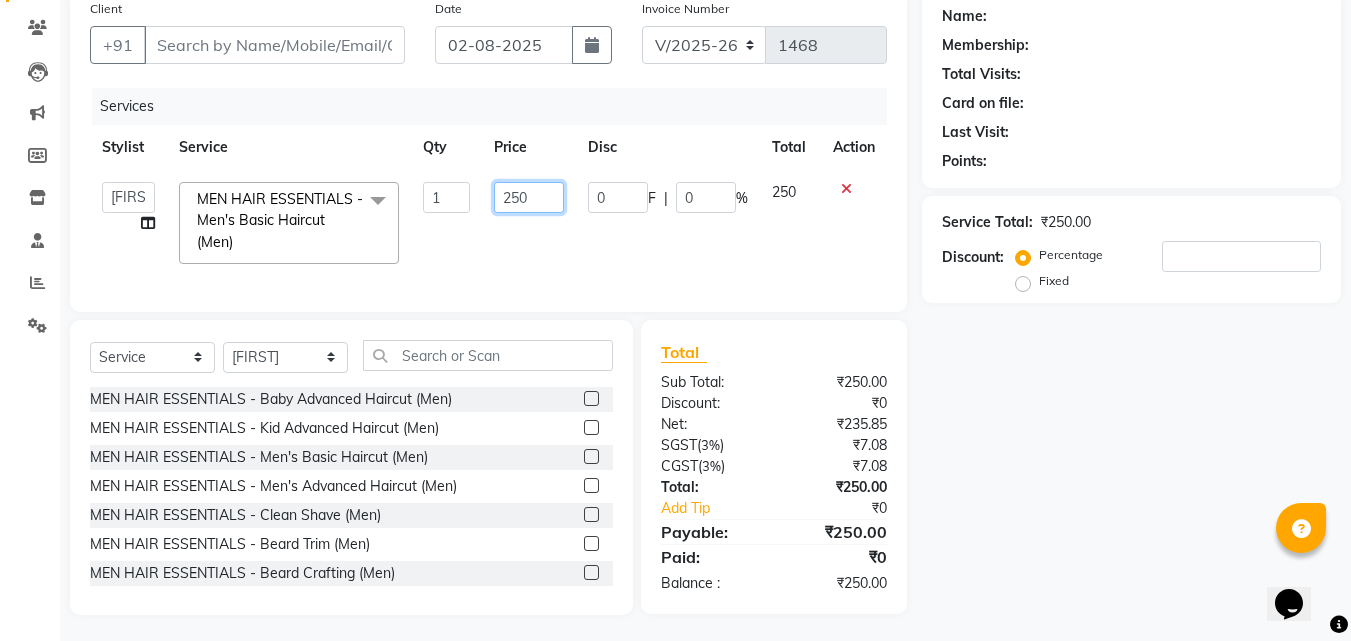 click on "250" 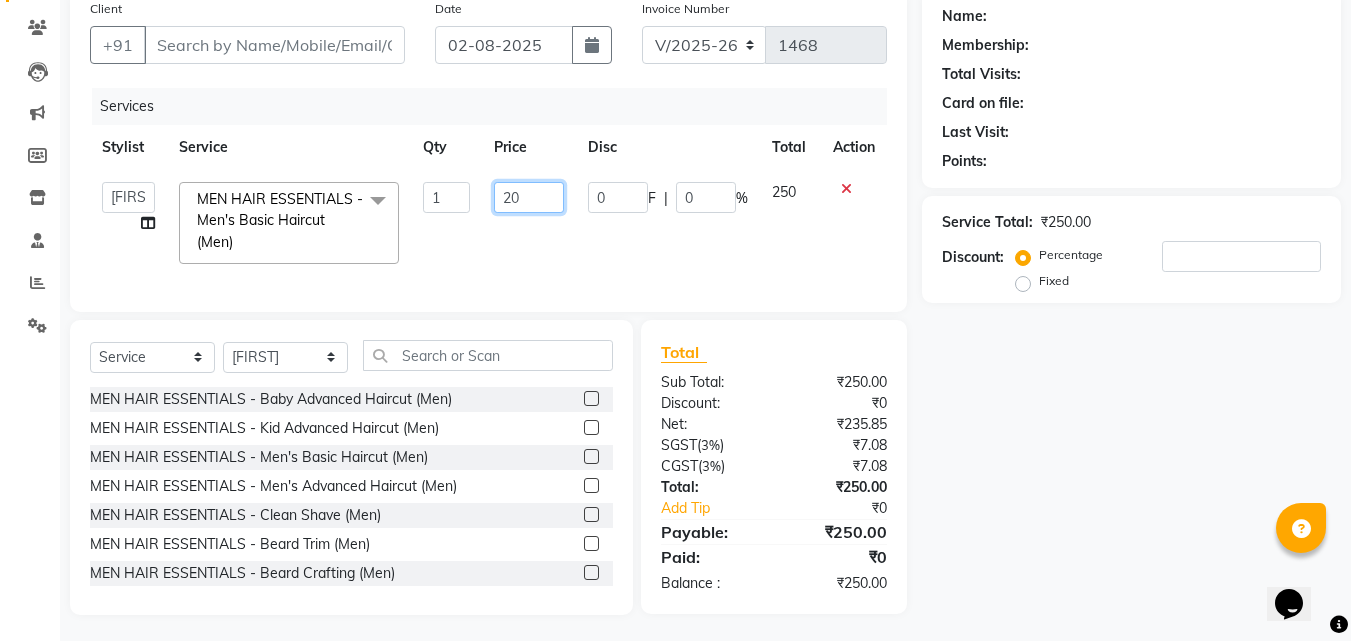 type on "200" 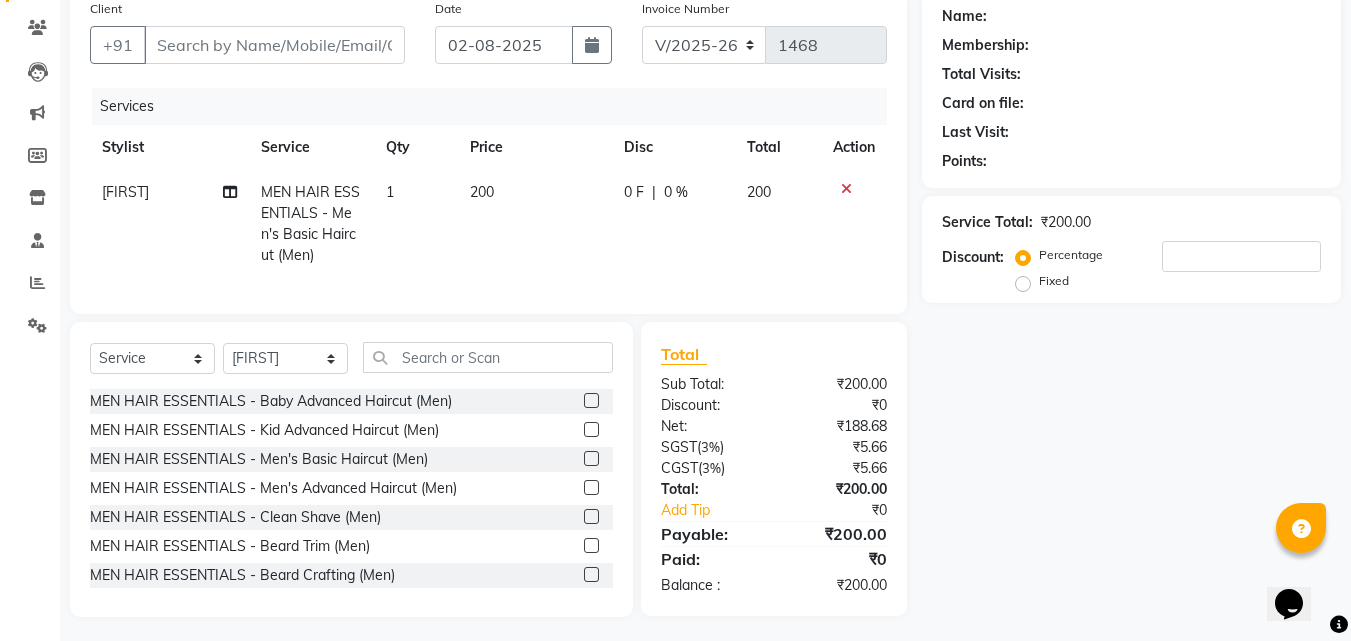 click on "200" 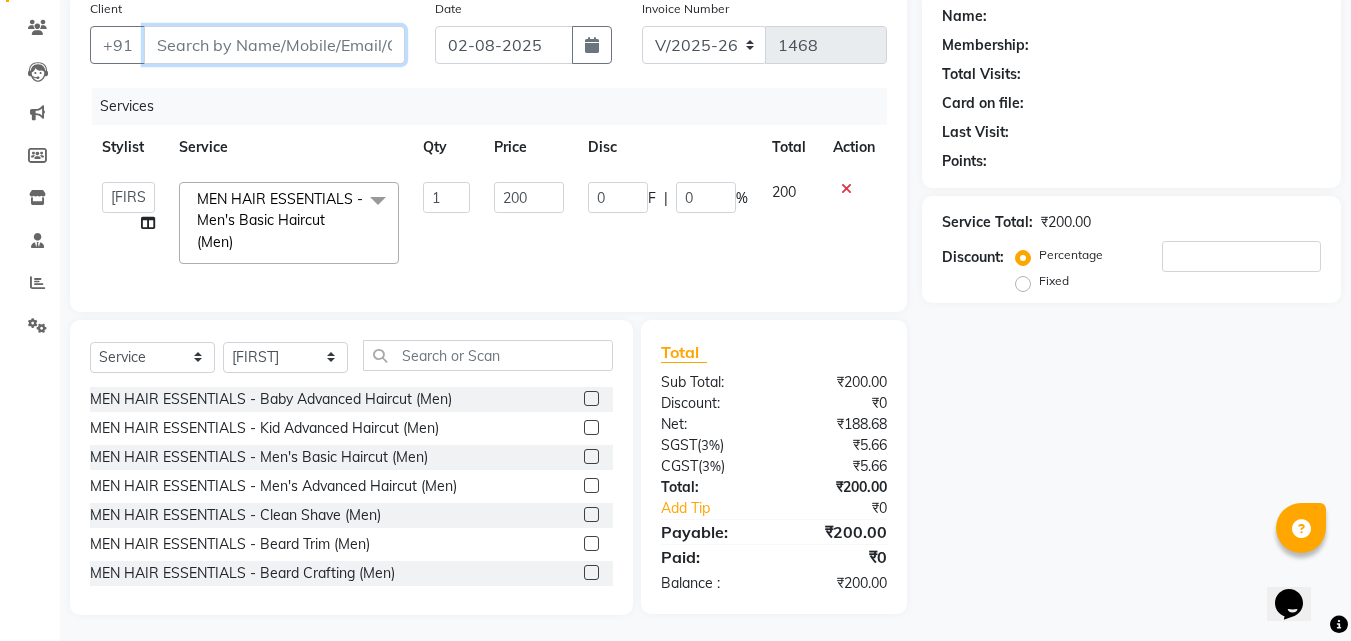 click on "Client" at bounding box center (274, 45) 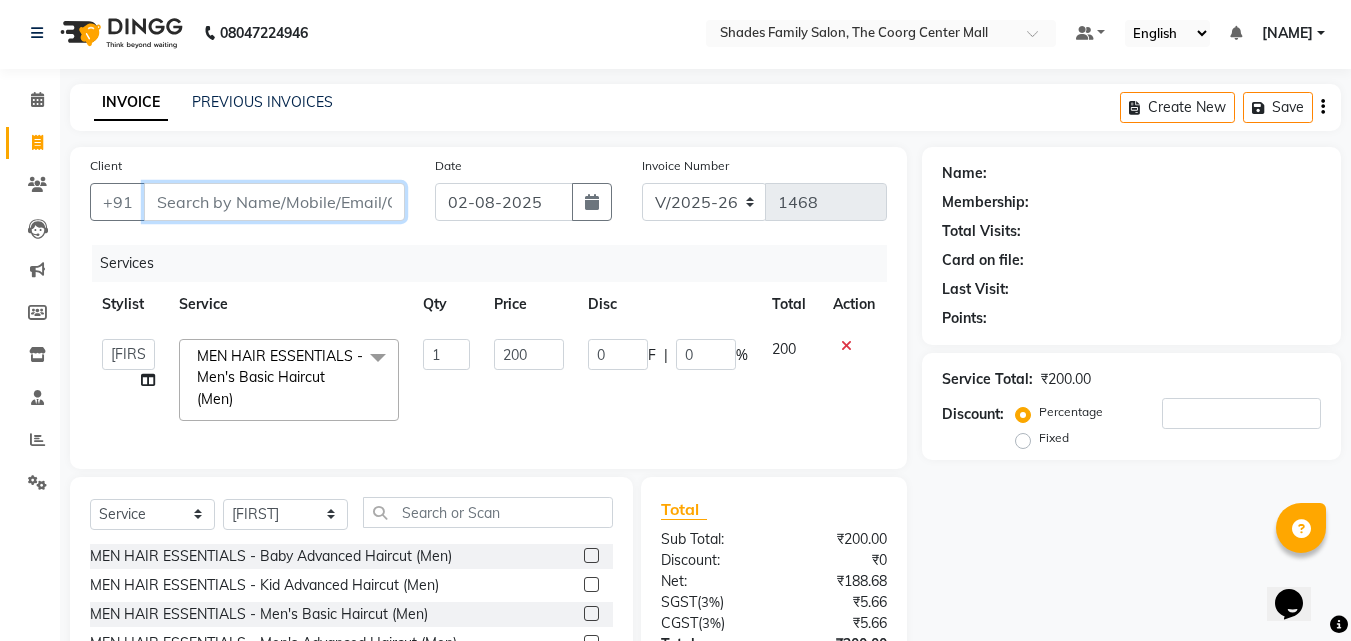 scroll, scrollTop: 0, scrollLeft: 0, axis: both 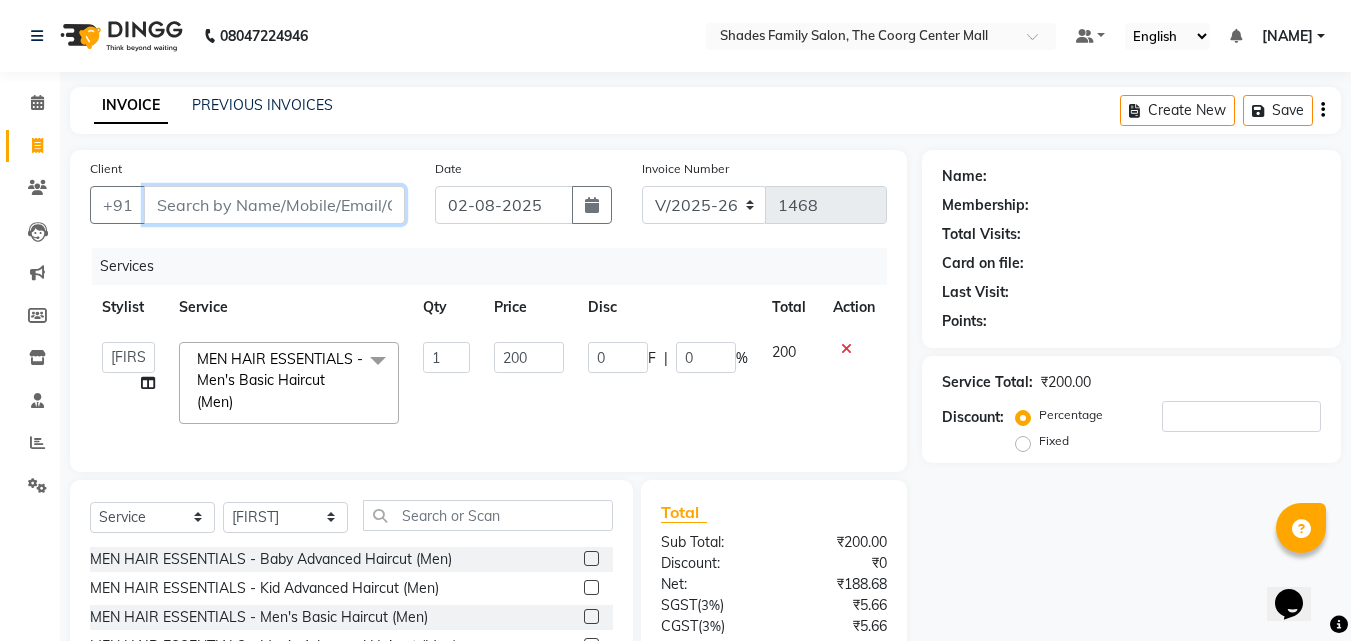 click on "Client" at bounding box center [274, 205] 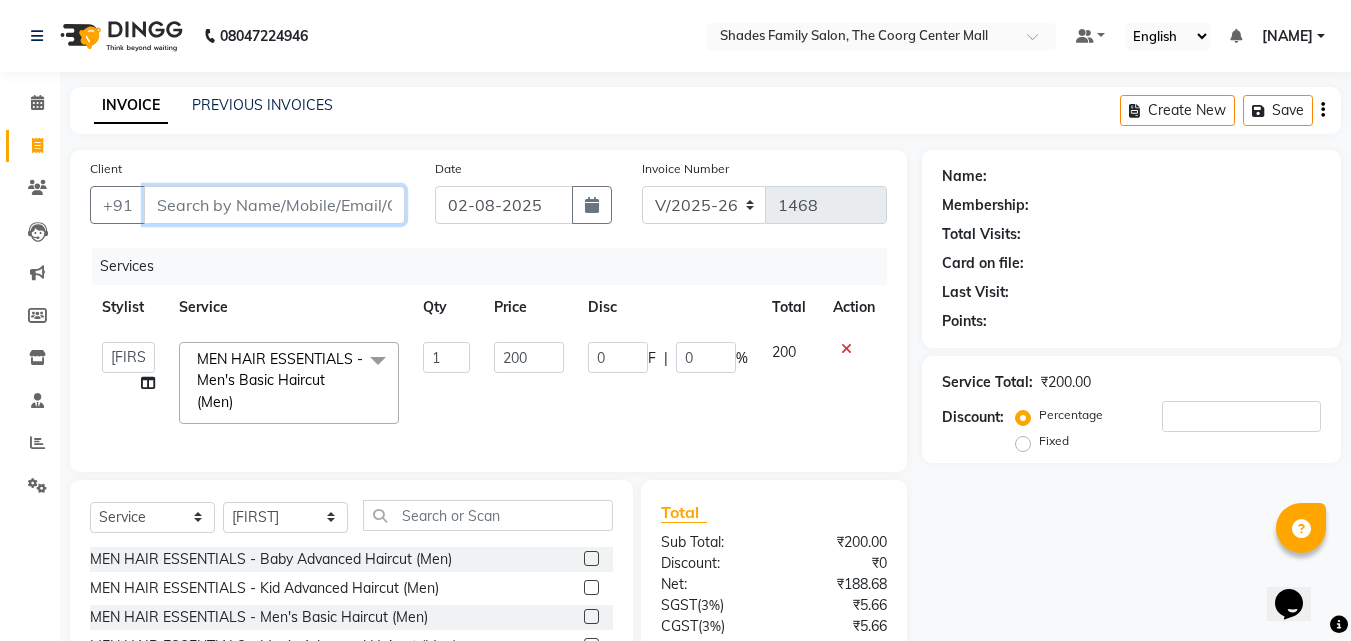 type on "6" 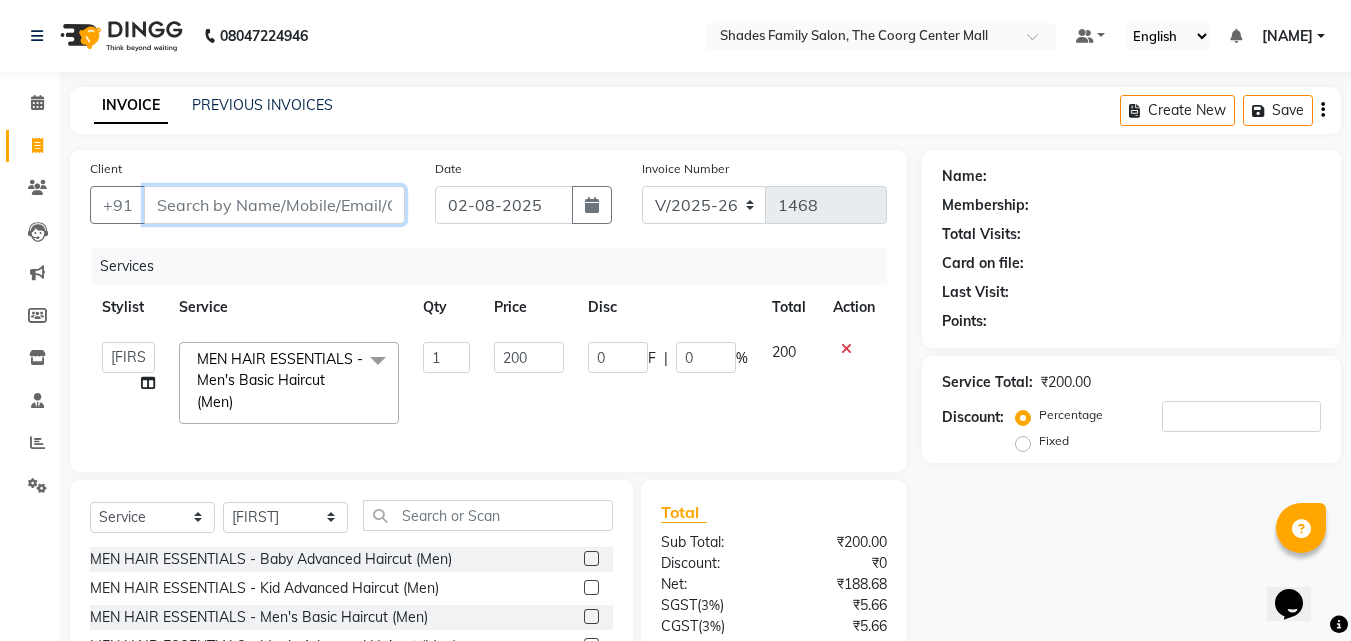 type on "0" 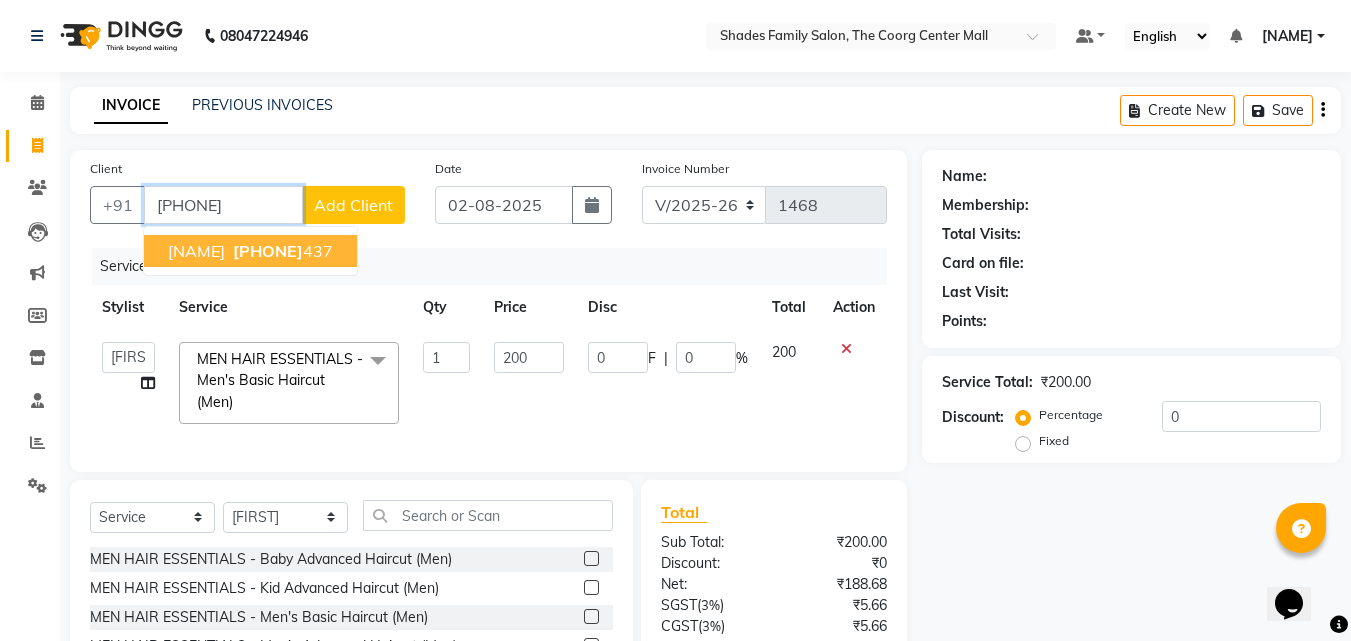 click on "[PHONE]" at bounding box center (281, 251) 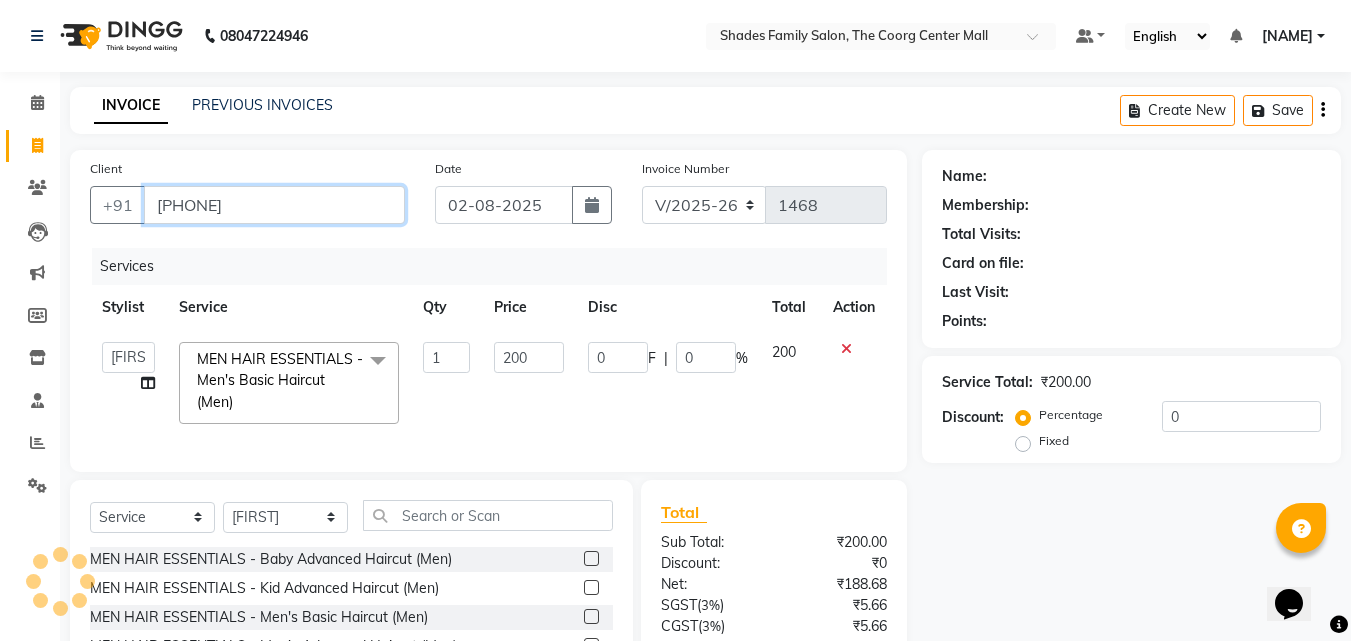 type on "[PHONE]" 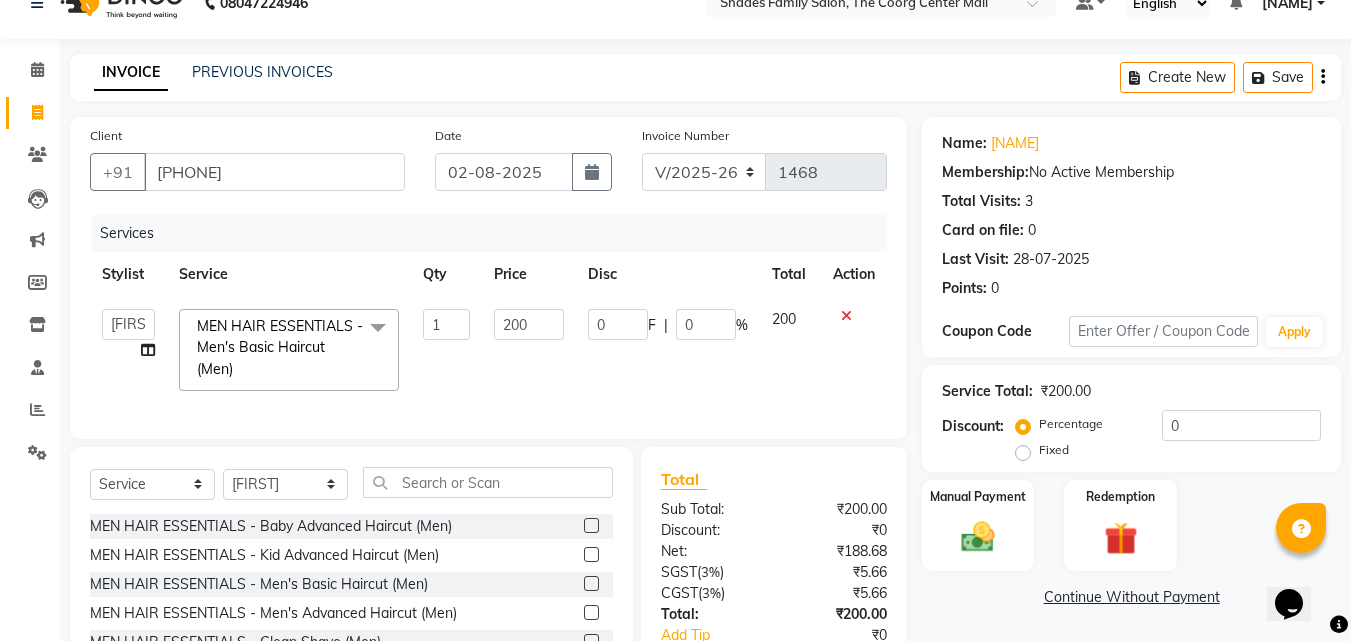 scroll, scrollTop: 179, scrollLeft: 0, axis: vertical 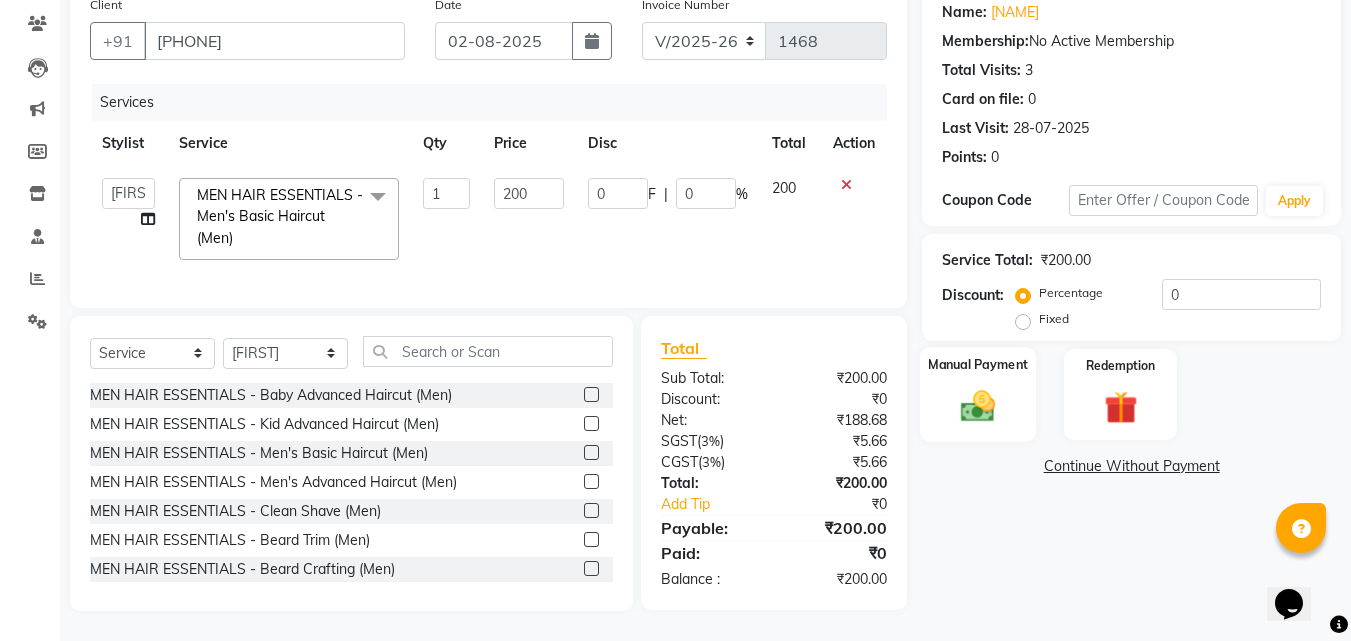 click 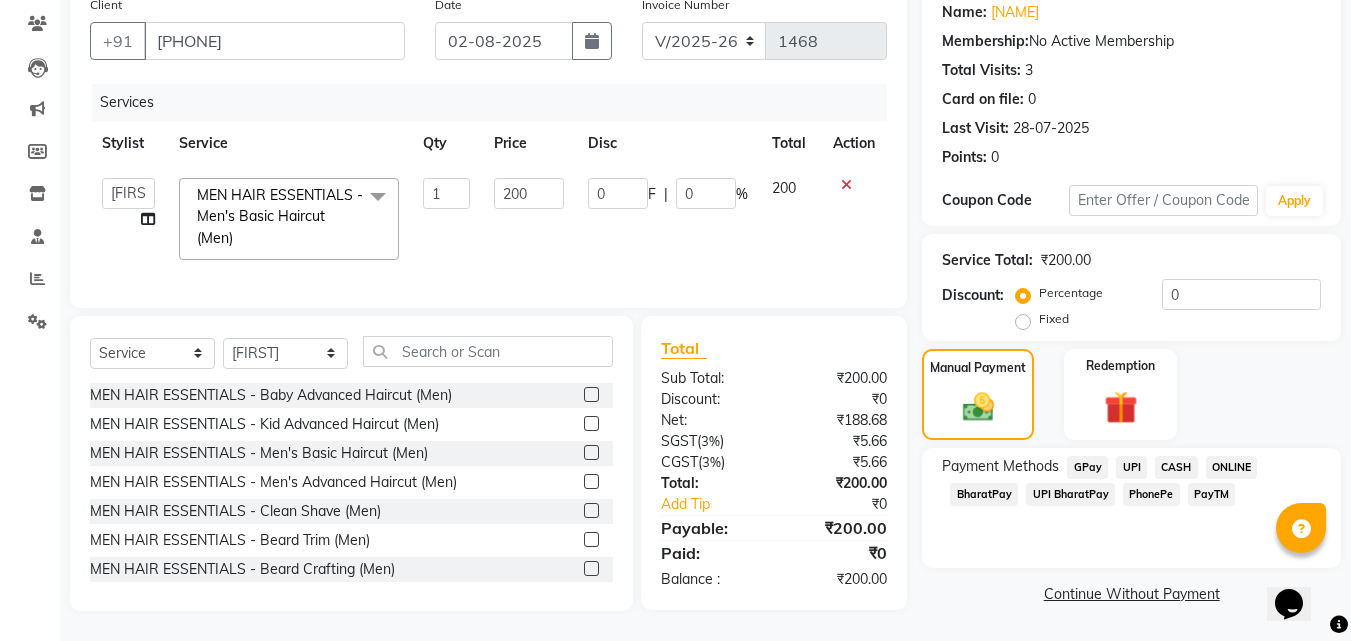 click on "CASH" 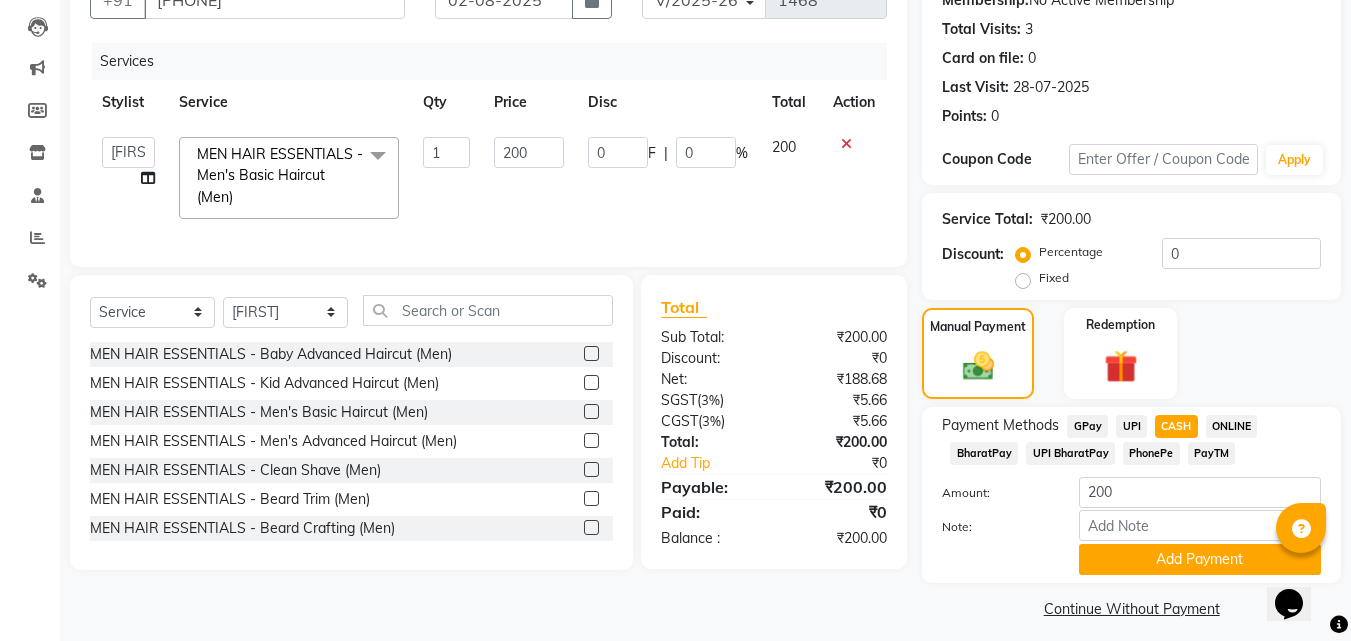 scroll, scrollTop: 218, scrollLeft: 0, axis: vertical 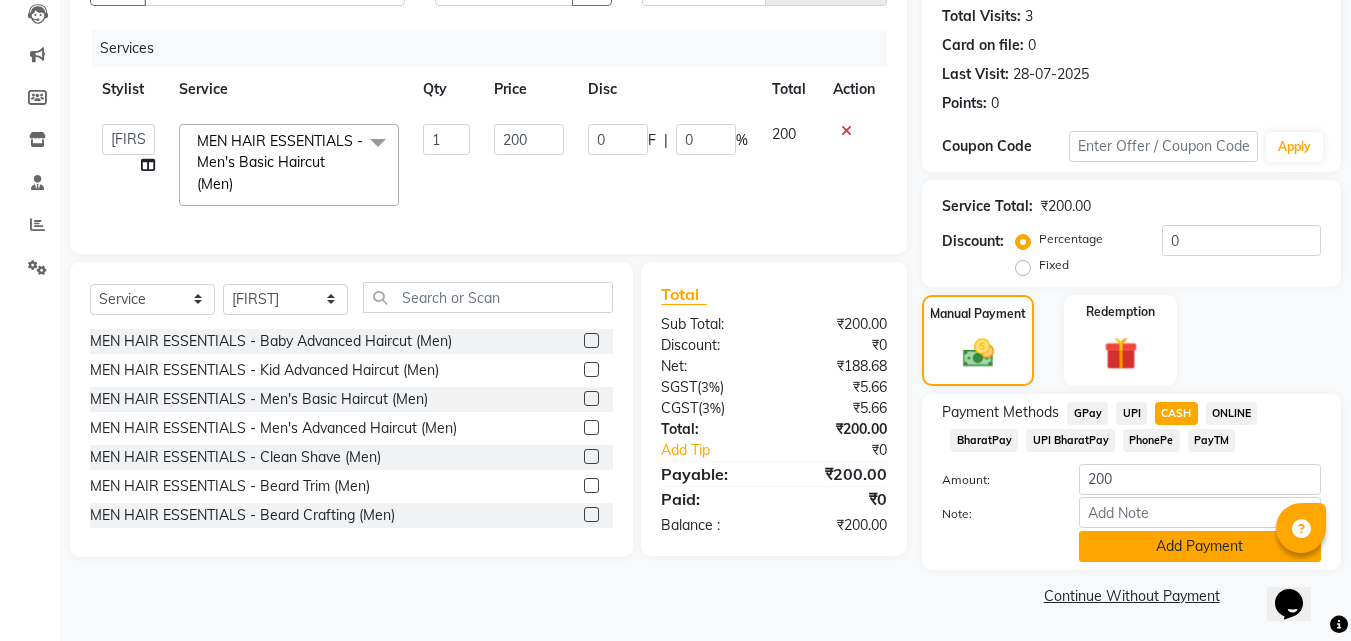 click on "Add Payment" 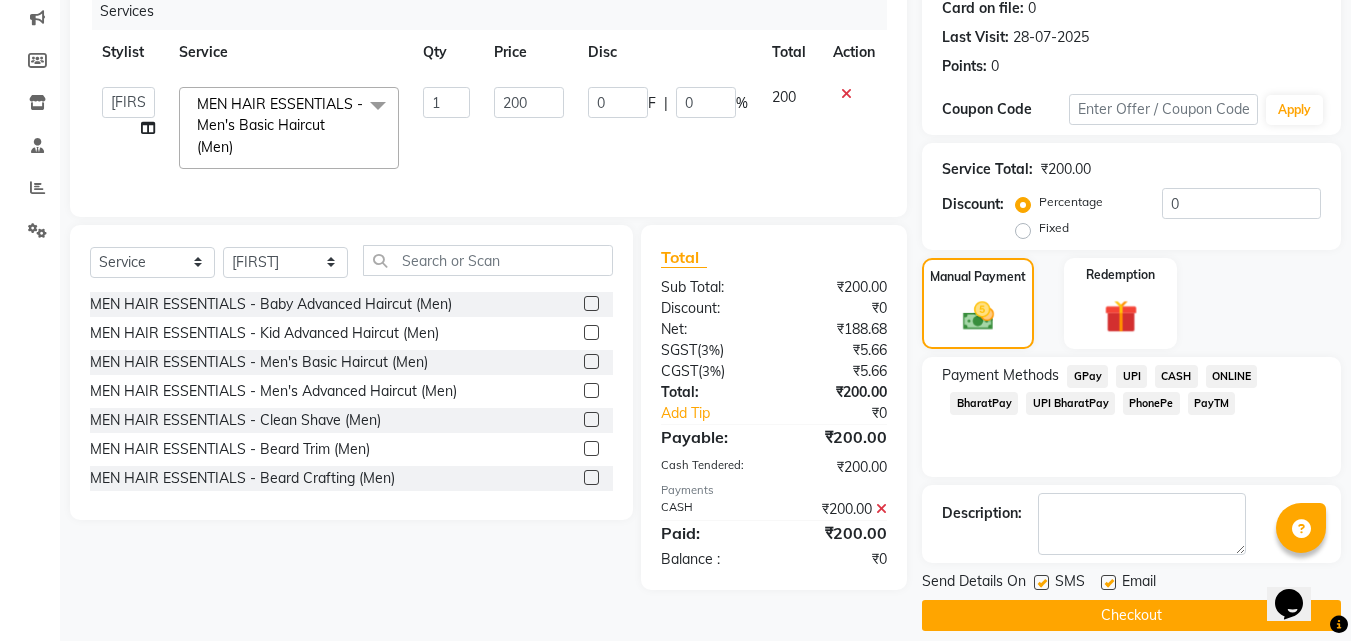 scroll, scrollTop: 275, scrollLeft: 0, axis: vertical 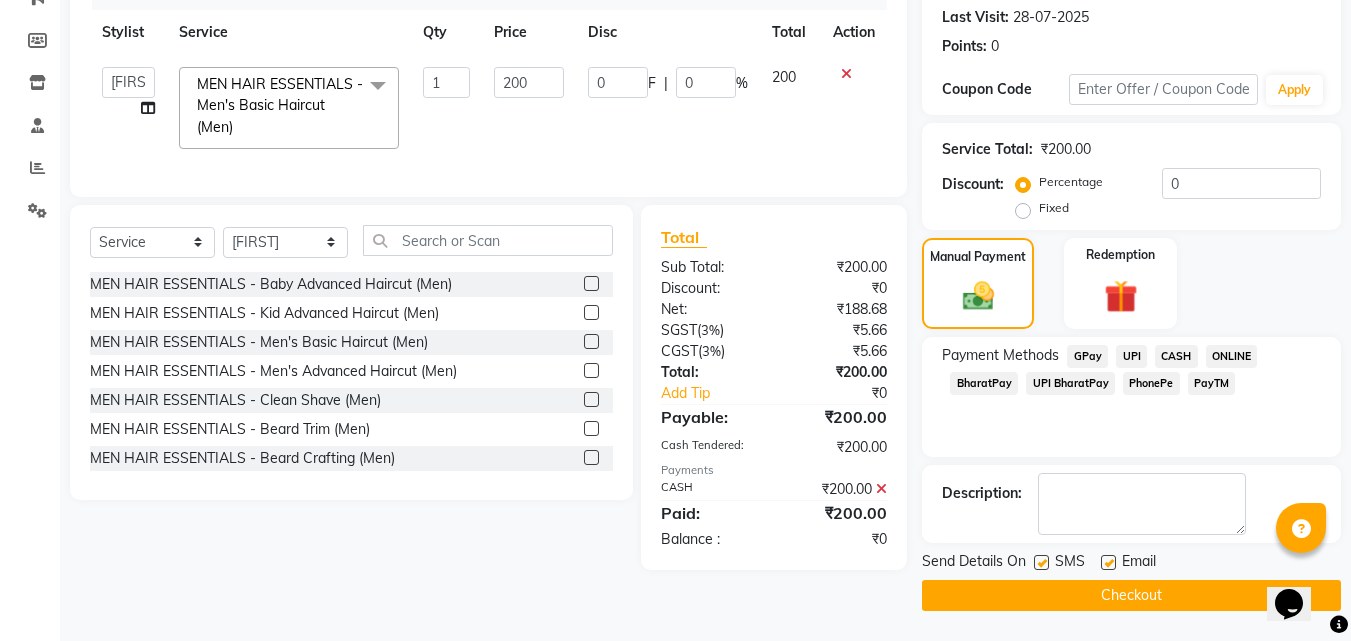click on "Checkout" 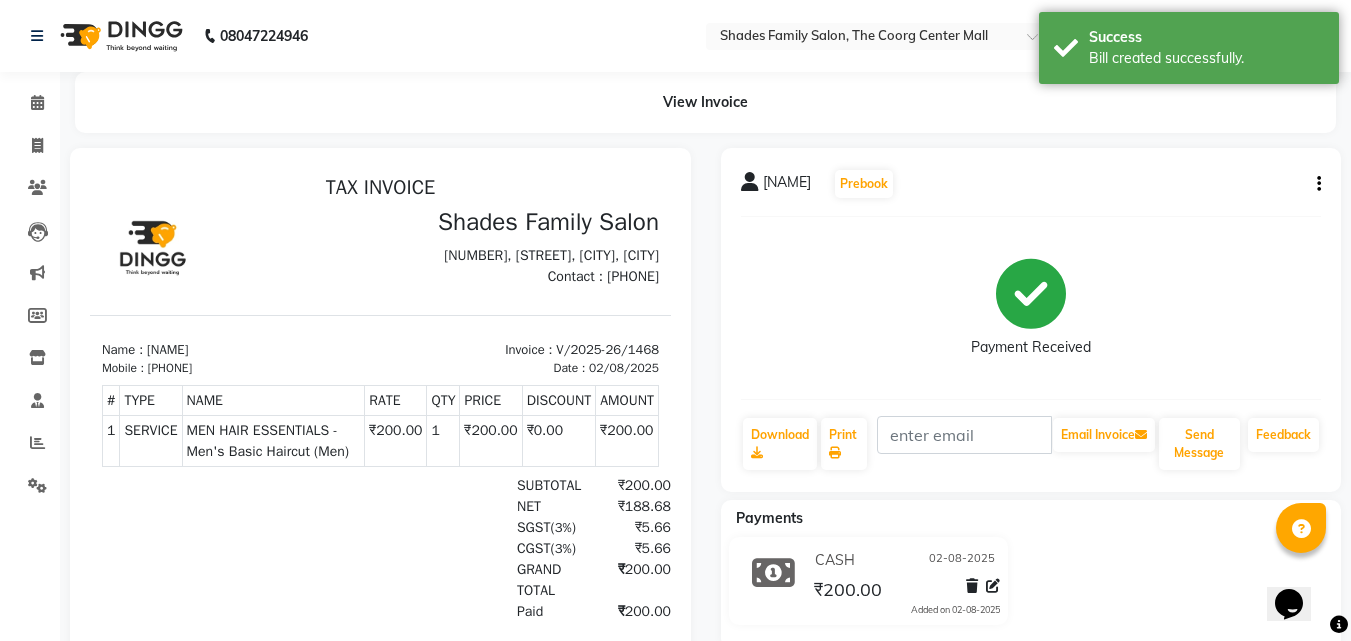 scroll, scrollTop: 0, scrollLeft: 0, axis: both 